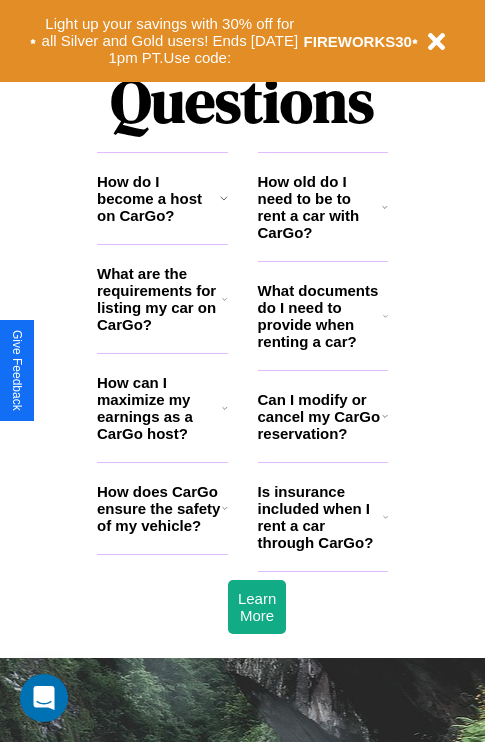 scroll, scrollTop: 2423, scrollLeft: 0, axis: vertical 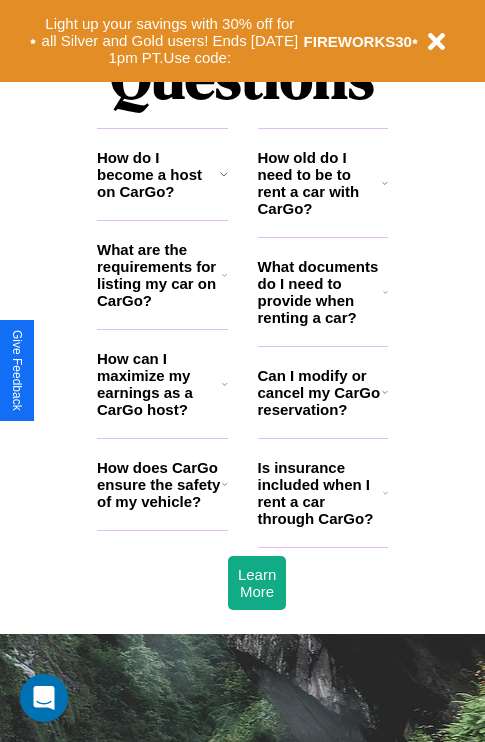 click 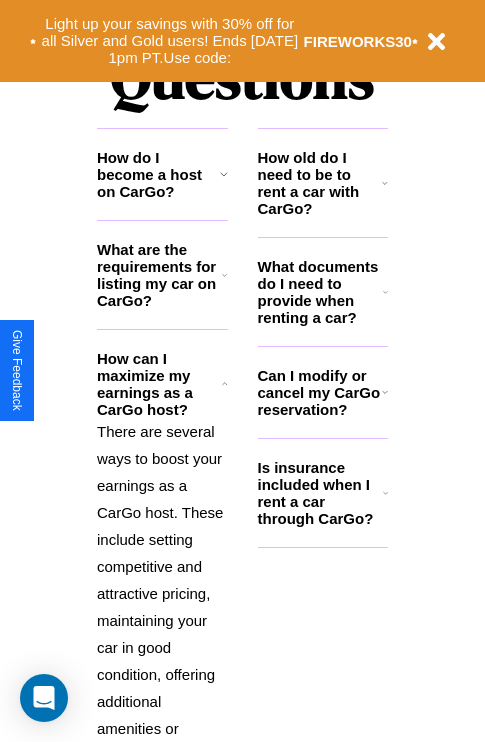 click 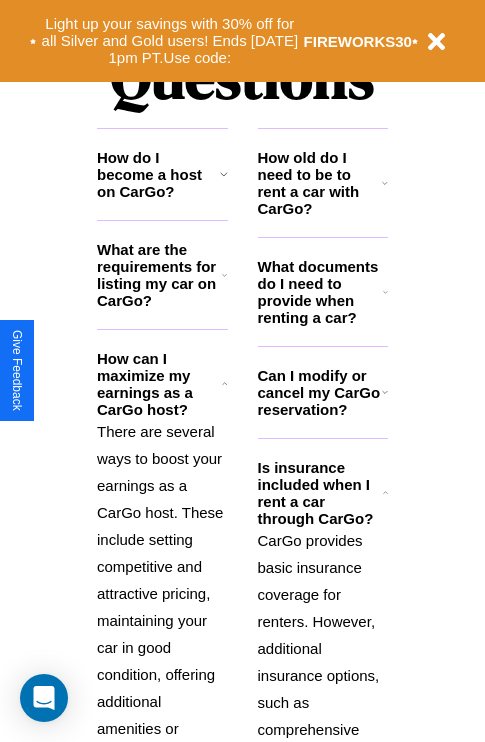click 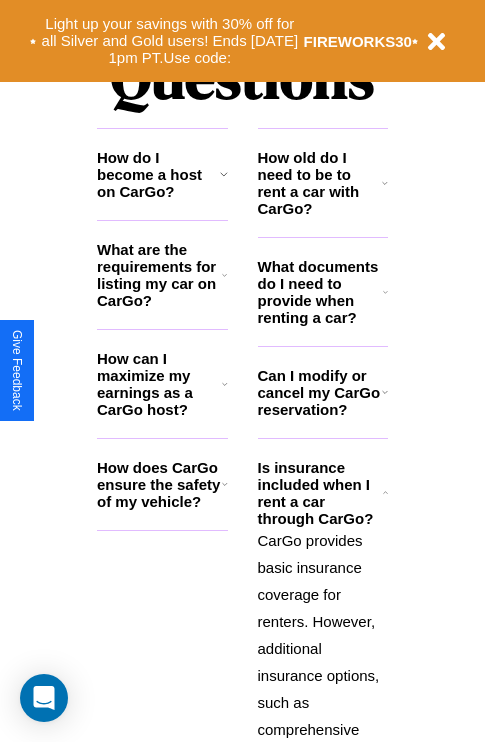 click 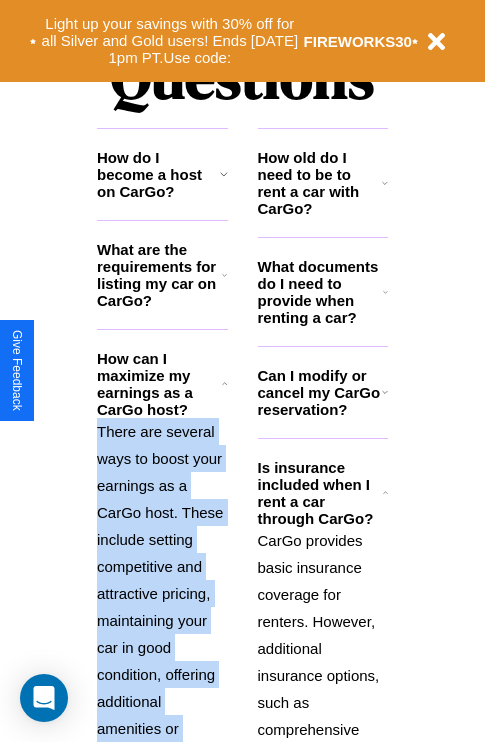click on "There are several ways to boost your earnings as a CarGo host. These include setting competitive and attractive pricing, maintaining your car in good condition, offering additional amenities or services, and providing excellent customer service to earn positive reviews and repeat bookings." at bounding box center (162, 661) 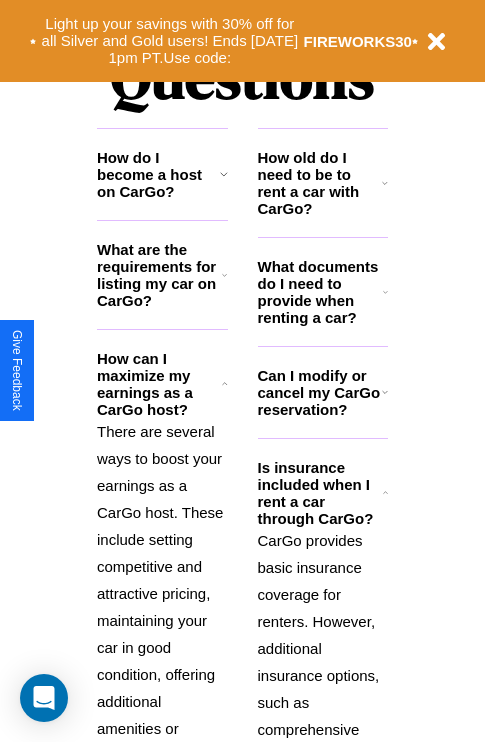 click 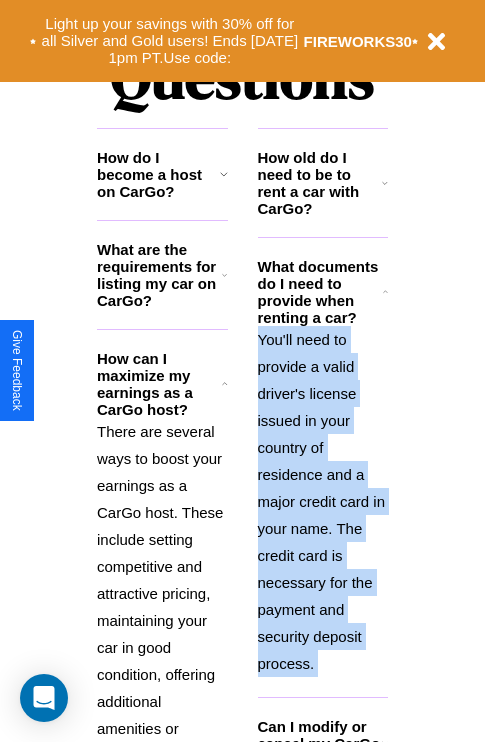 scroll, scrollTop: 0, scrollLeft: 0, axis: both 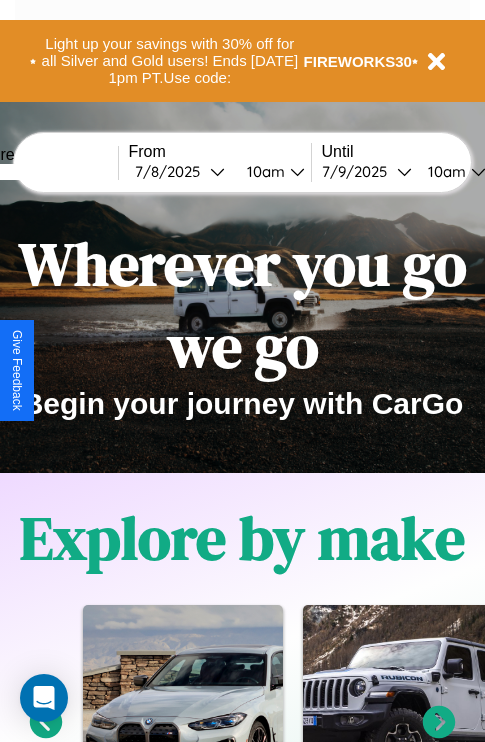 click at bounding box center (43, 172) 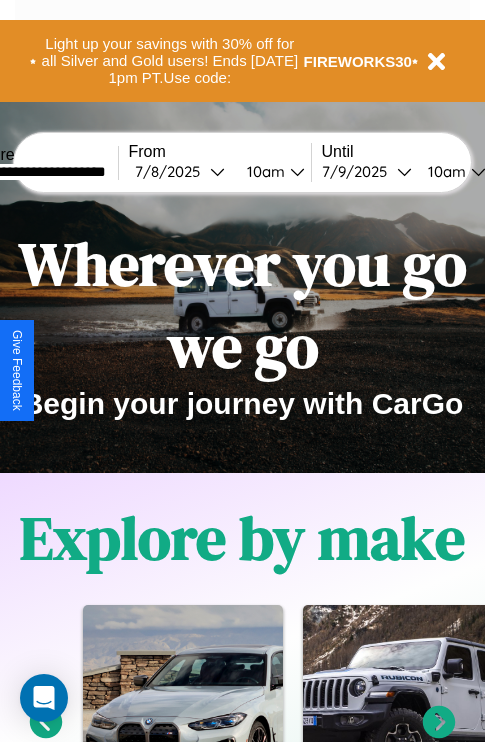 type on "**********" 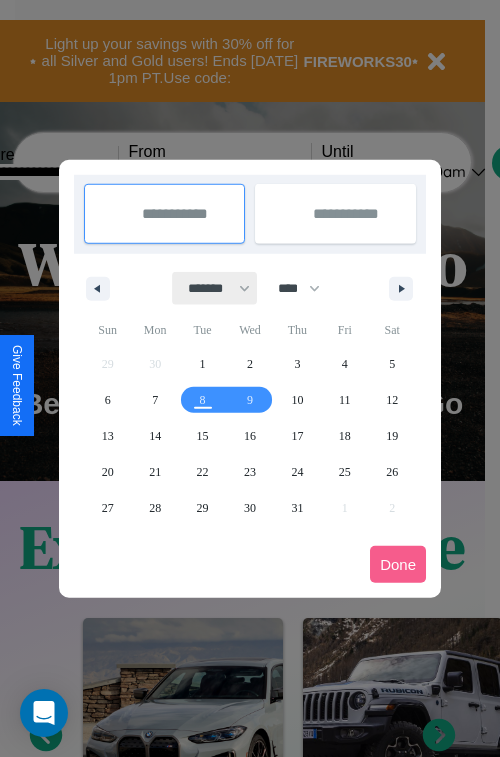 click on "******* ******** ***** ***** *** **** **** ****** ********* ******* ******** ********" at bounding box center [215, 288] 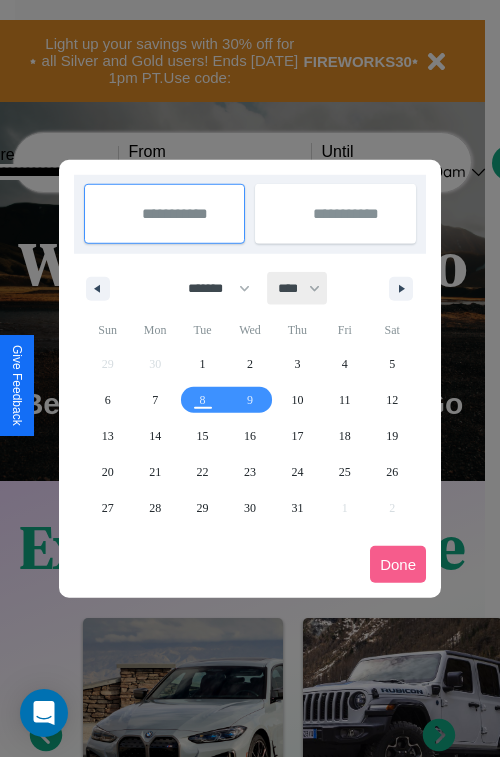 click on "**** **** **** **** **** **** **** **** **** **** **** **** **** **** **** **** **** **** **** **** **** **** **** **** **** **** **** **** **** **** **** **** **** **** **** **** **** **** **** **** **** **** **** **** **** **** **** **** **** **** **** **** **** **** **** **** **** **** **** **** **** **** **** **** **** **** **** **** **** **** **** **** **** **** **** **** **** **** **** **** **** **** **** **** **** **** **** **** **** **** **** **** **** **** **** **** **** **** **** **** **** **** **** **** **** **** **** **** **** **** **** **** **** **** **** **** **** **** **** **** ****" at bounding box center [298, 288] 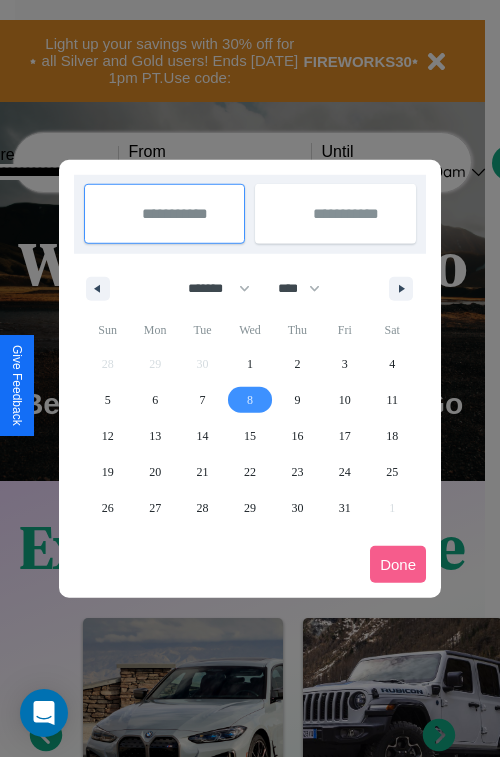 click on "8" at bounding box center (250, 400) 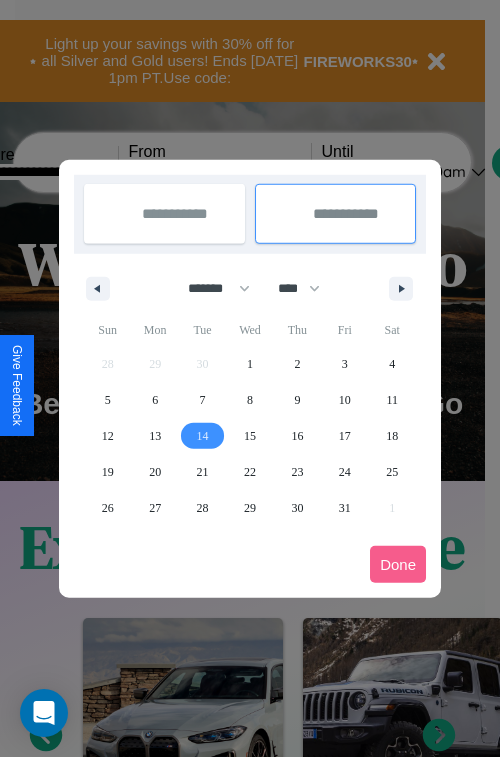 click on "14" at bounding box center (203, 436) 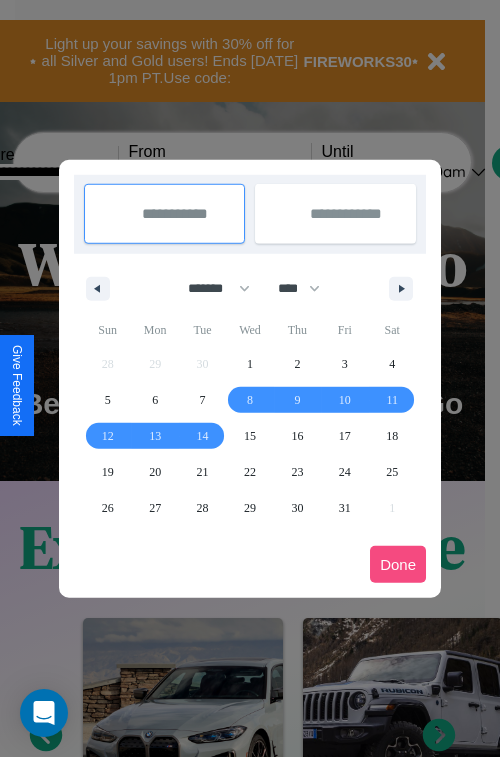 click on "Done" at bounding box center (398, 564) 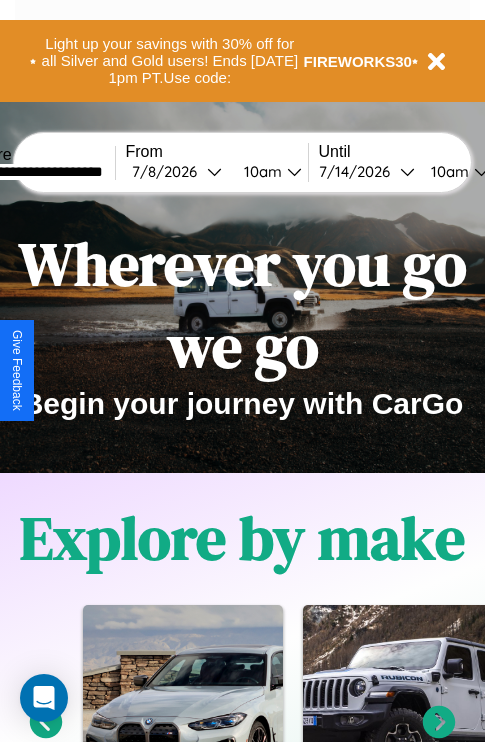 scroll, scrollTop: 0, scrollLeft: 71, axis: horizontal 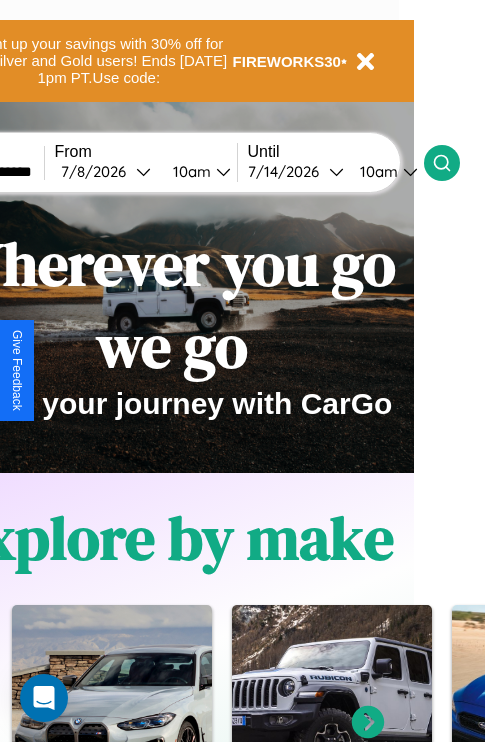 click 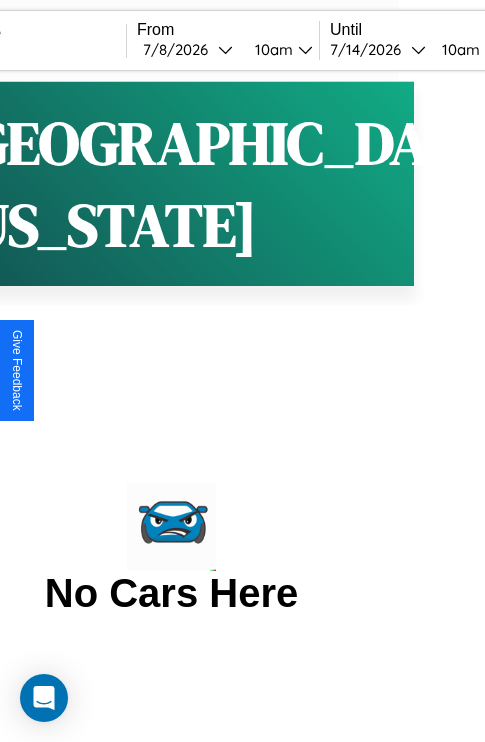 scroll, scrollTop: 0, scrollLeft: 0, axis: both 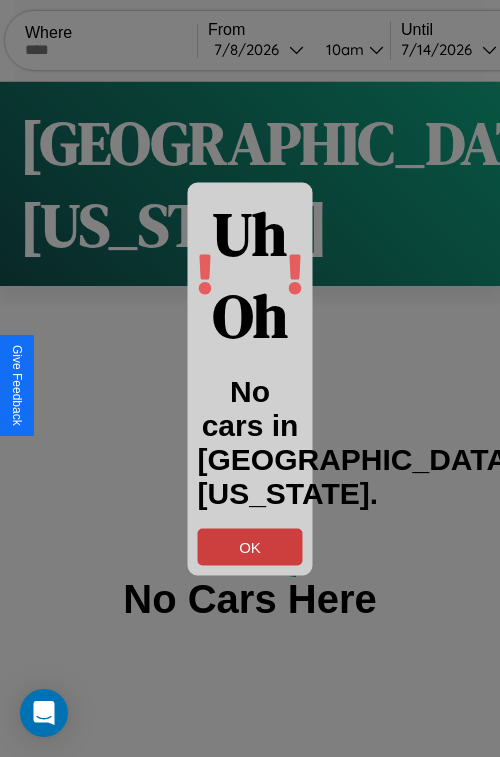 click on "OK" at bounding box center [250, 546] 